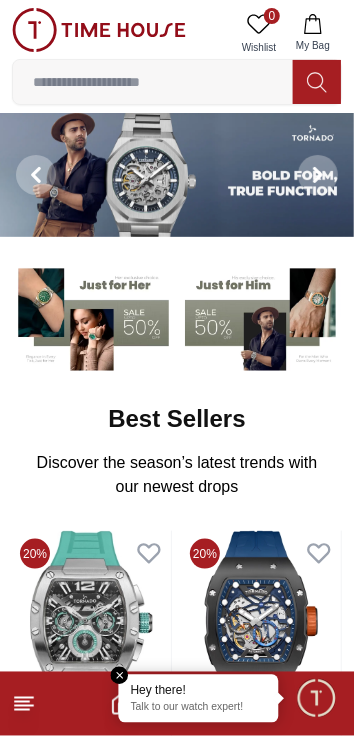 scroll, scrollTop: 0, scrollLeft: 0, axis: both 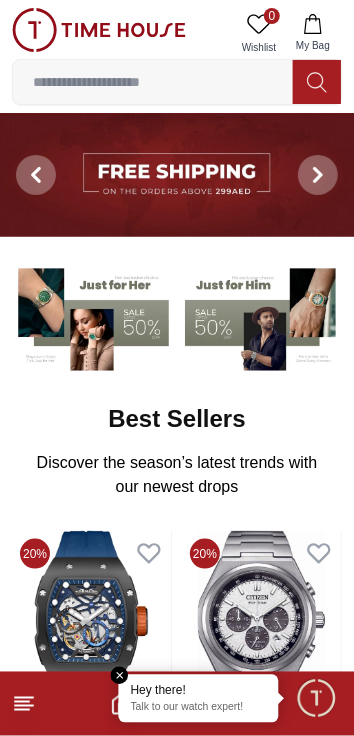 click 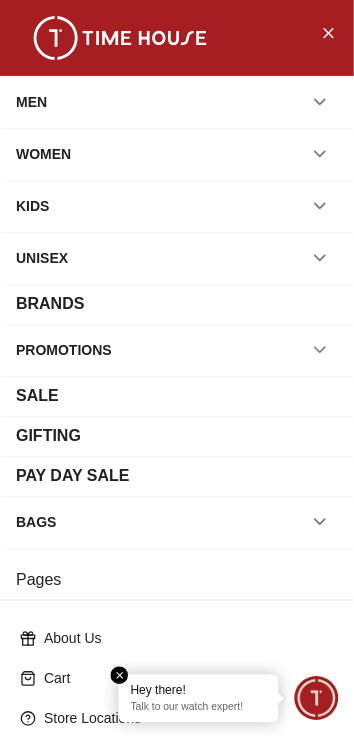 click on "MEN" at bounding box center (177, 102) 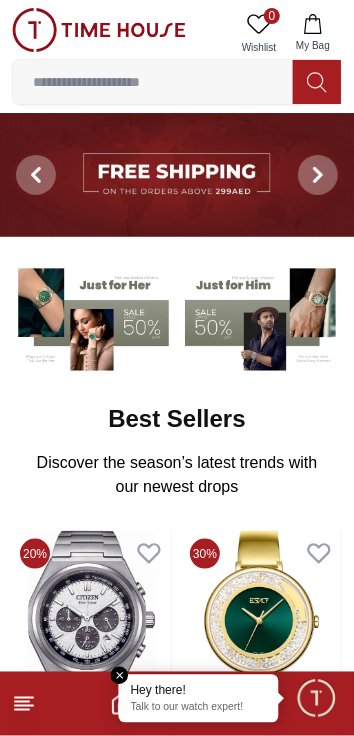 click at bounding box center (120, 676) 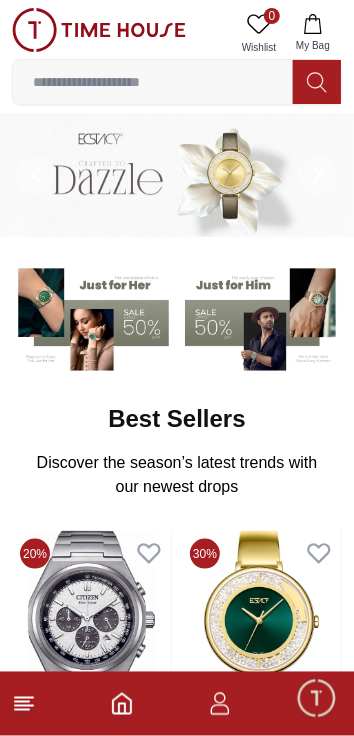 click 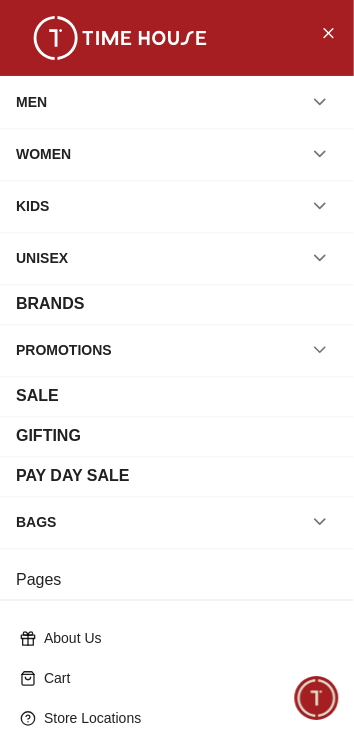 click 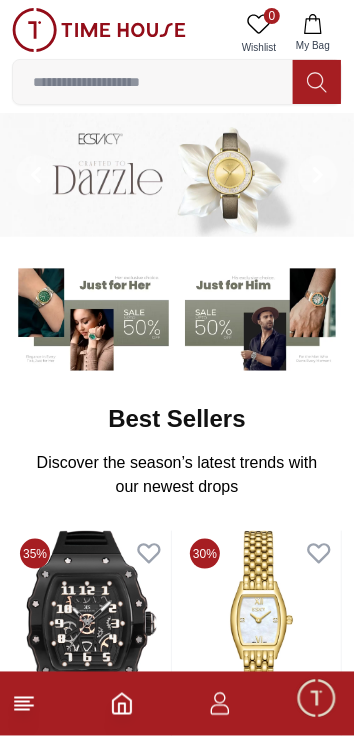 click 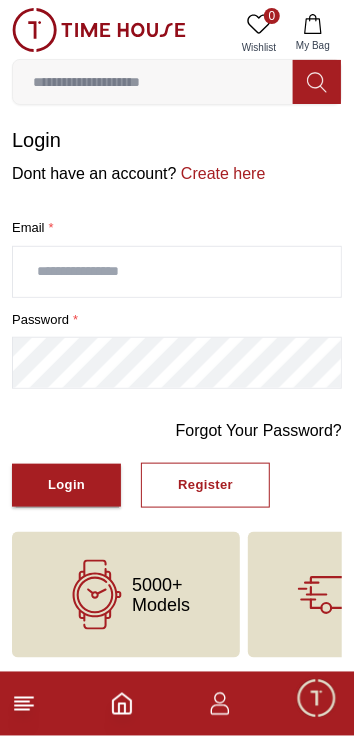 scroll, scrollTop: 0, scrollLeft: 0, axis: both 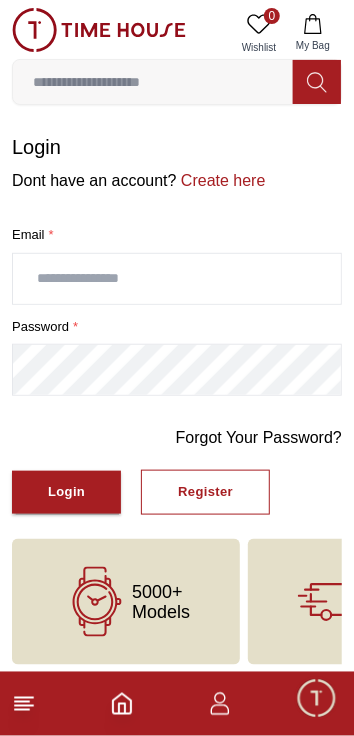 click on "0" at bounding box center (272, 16) 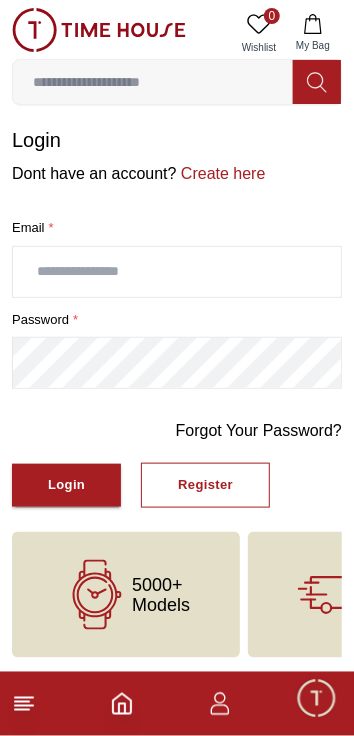 click at bounding box center [316, 698] 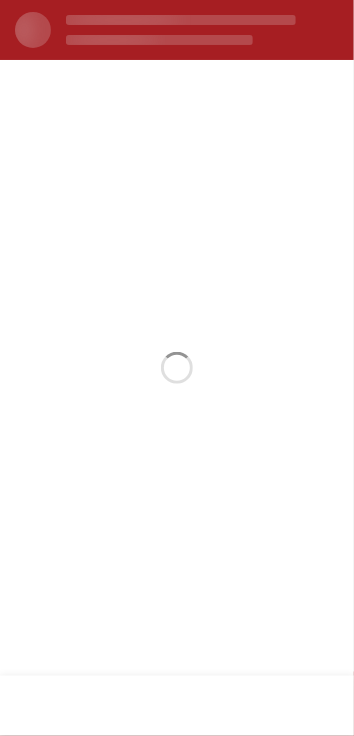 scroll, scrollTop: 0, scrollLeft: 0, axis: both 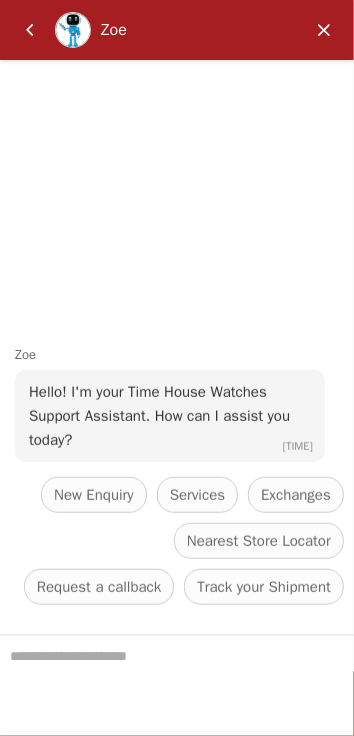 click at bounding box center (324, 30) 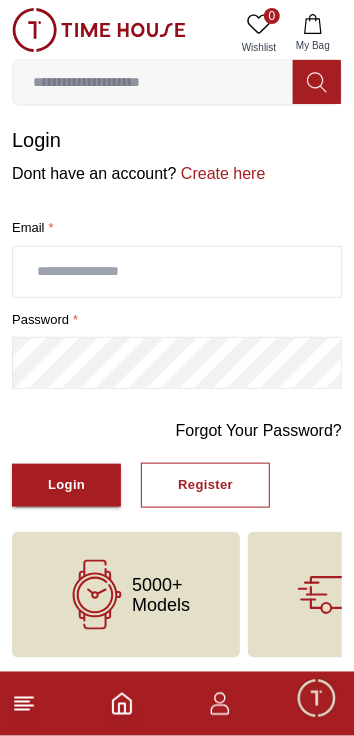 click 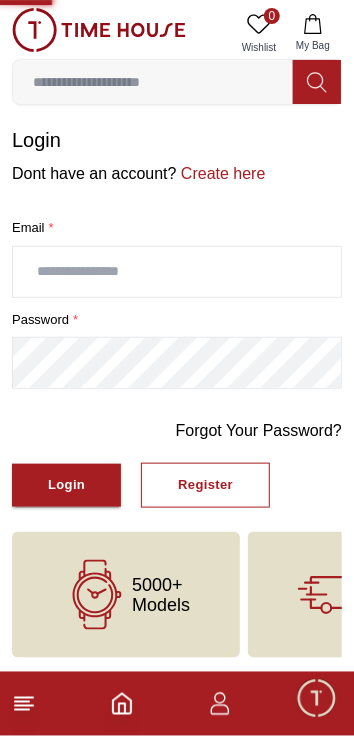 click 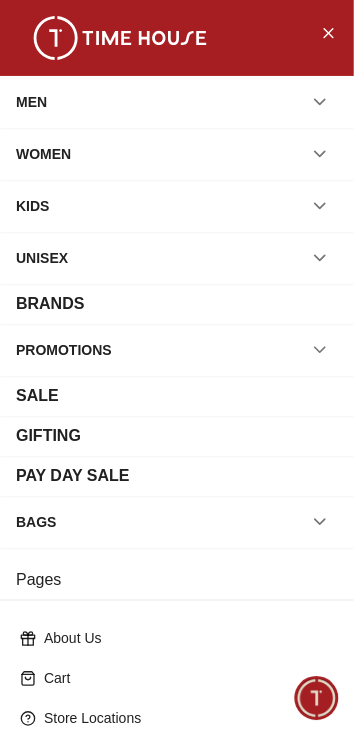 scroll, scrollTop: 0, scrollLeft: 0, axis: both 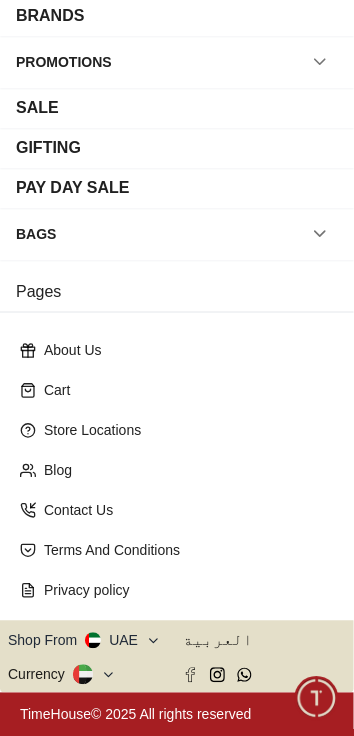 click 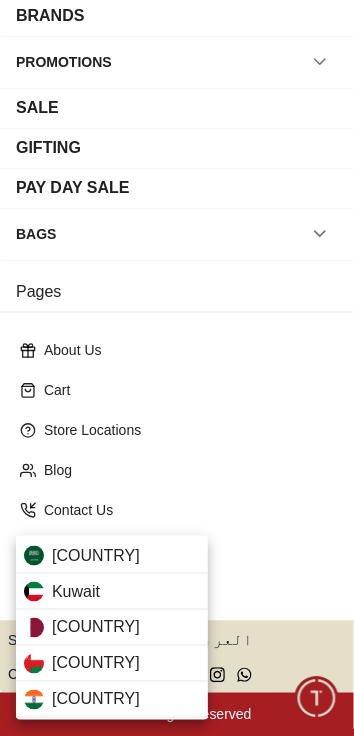 click on "India" at bounding box center (96, 700) 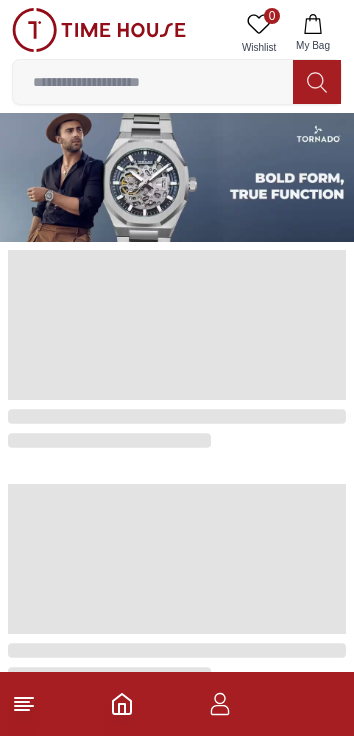scroll, scrollTop: 0, scrollLeft: 0, axis: both 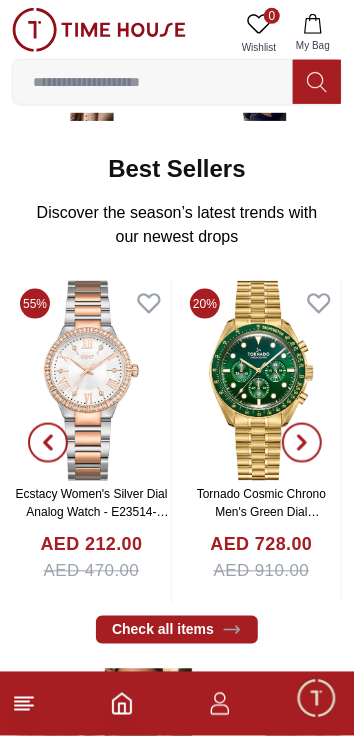 click 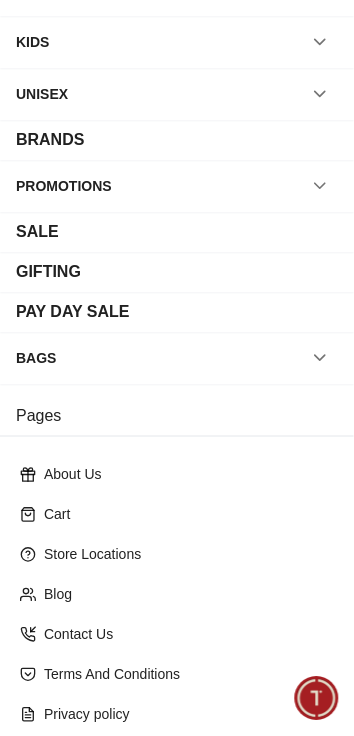 scroll, scrollTop: 288, scrollLeft: 0, axis: vertical 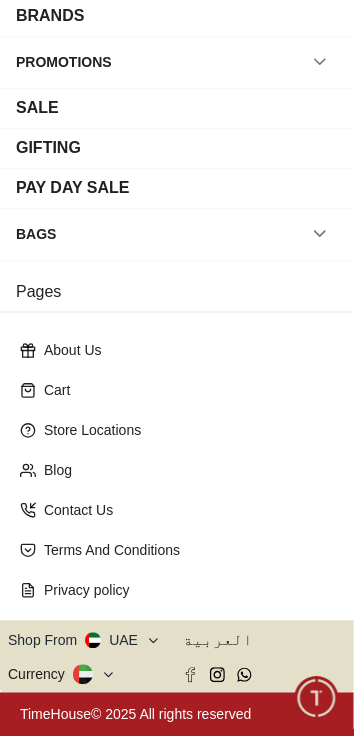 click 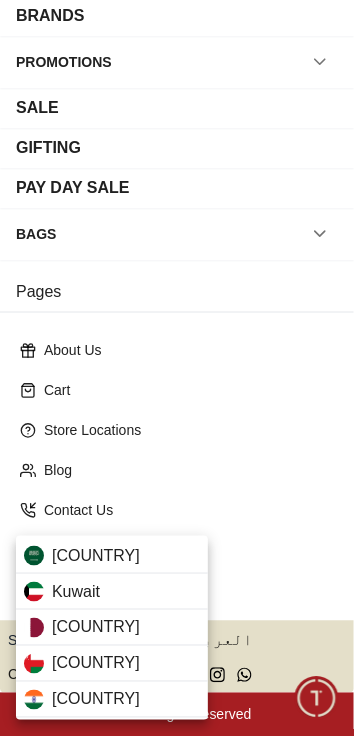 click on "India" at bounding box center [112, 700] 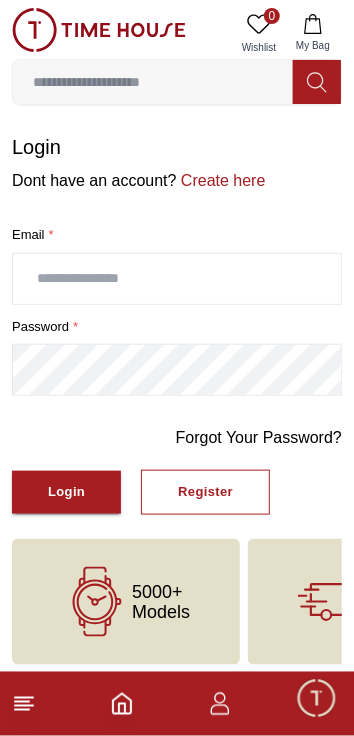 scroll, scrollTop: 7, scrollLeft: 0, axis: vertical 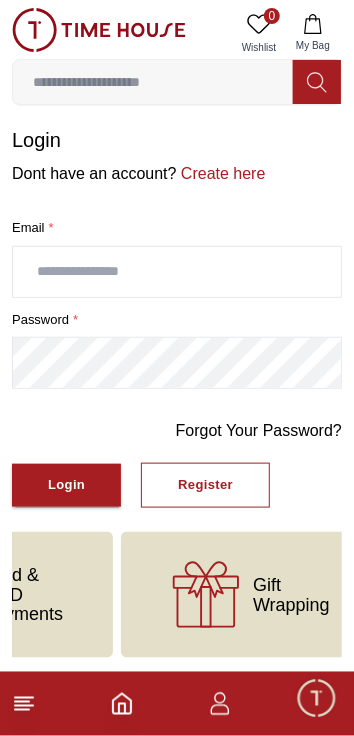 click 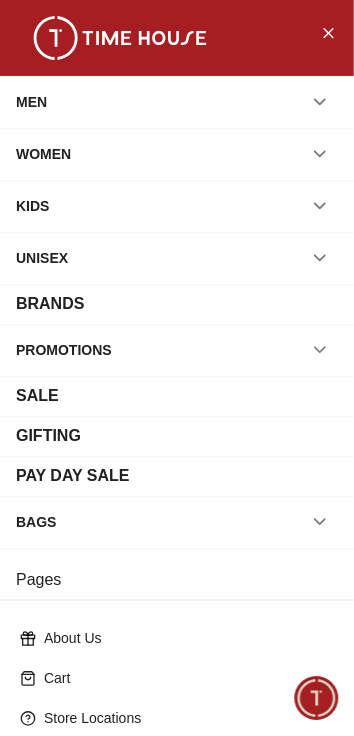 click 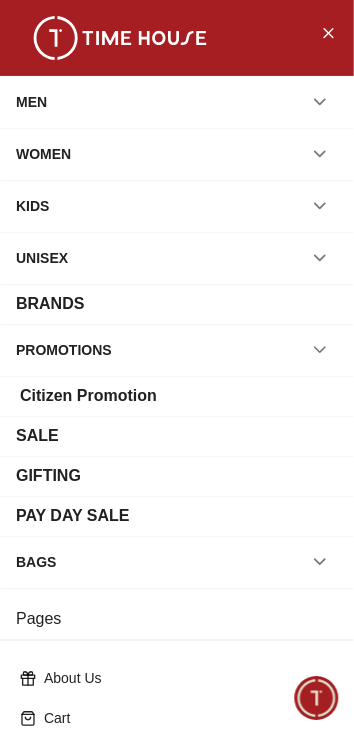 click on "Citizen Promotion" at bounding box center (177, 396) 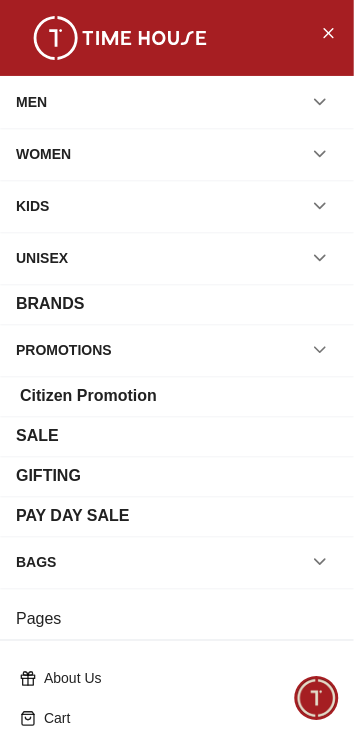scroll, scrollTop: 0, scrollLeft: 0, axis: both 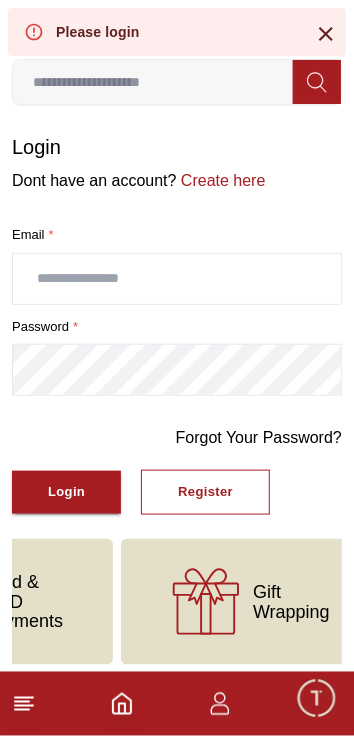 click at bounding box center [153, 82] 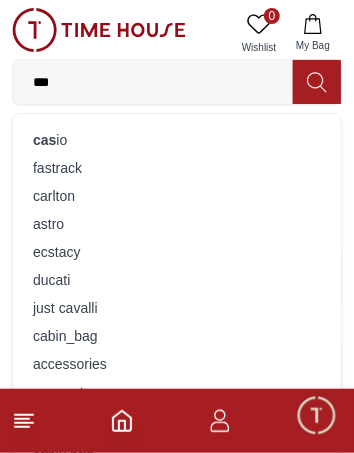 type on "***" 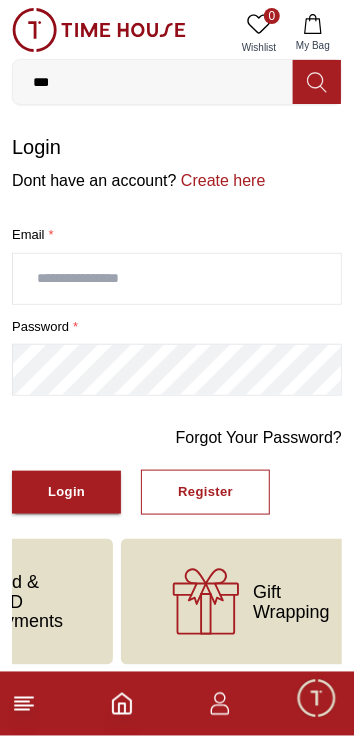 click 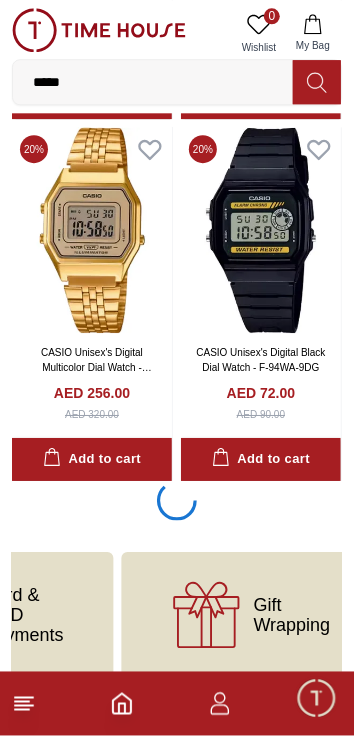 scroll, scrollTop: 3358, scrollLeft: 0, axis: vertical 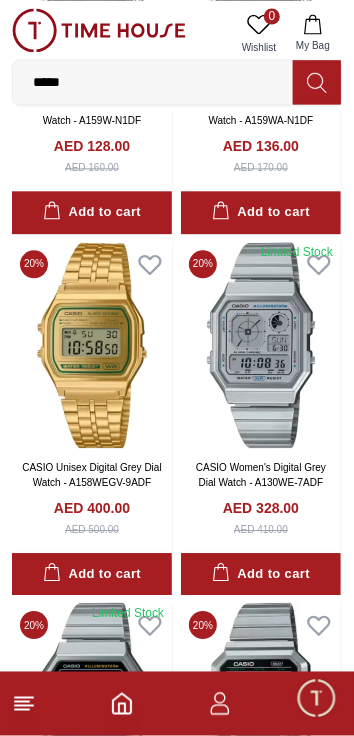 click 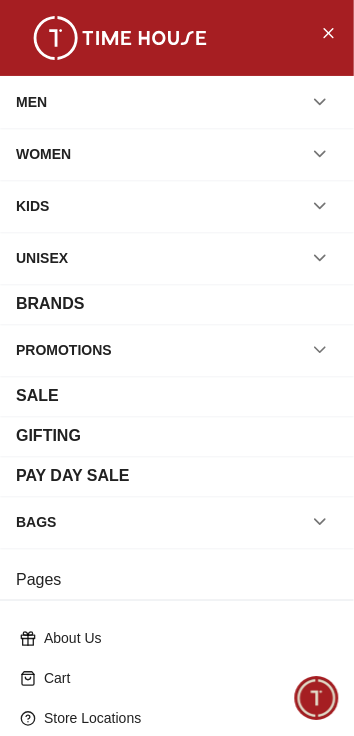 click 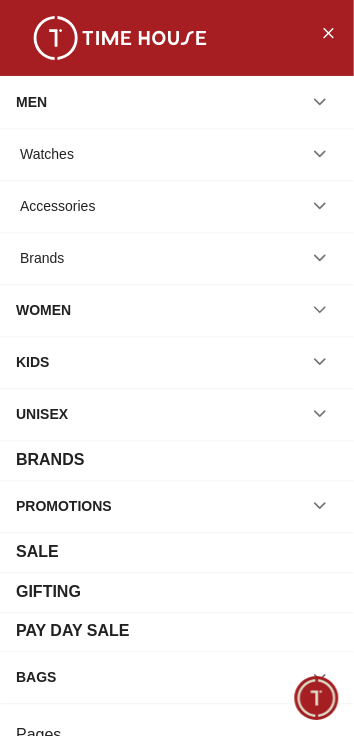 click on "Watches" at bounding box center [177, 154] 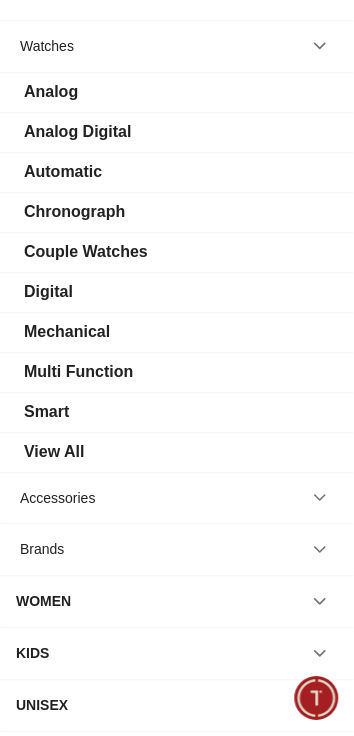 scroll, scrollTop: 107, scrollLeft: 0, axis: vertical 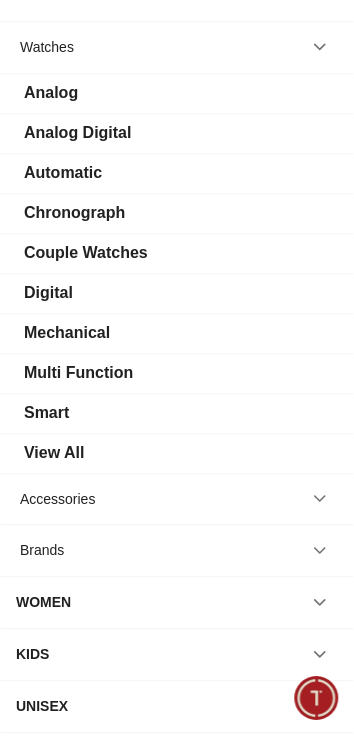 click on "View All" at bounding box center (177, 453) 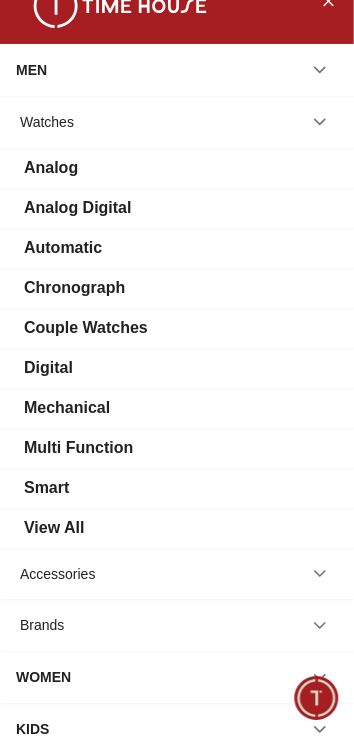scroll, scrollTop: 17, scrollLeft: 0, axis: vertical 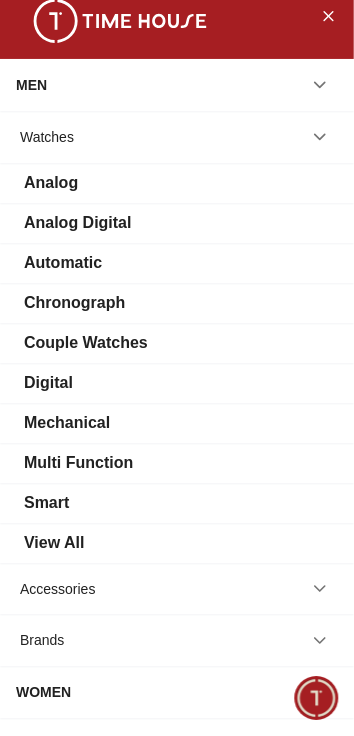 click on "Chronograph" at bounding box center (177, 303) 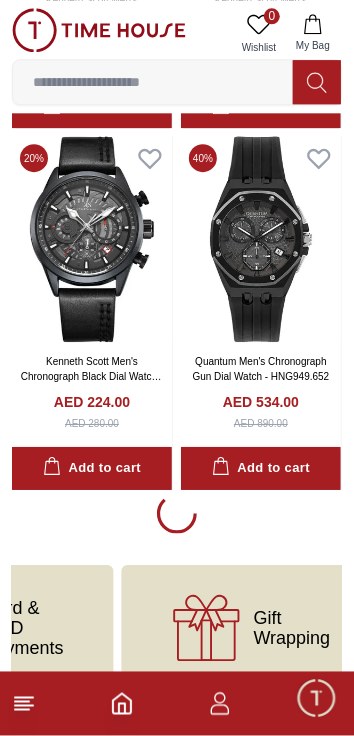 scroll, scrollTop: 3324, scrollLeft: 0, axis: vertical 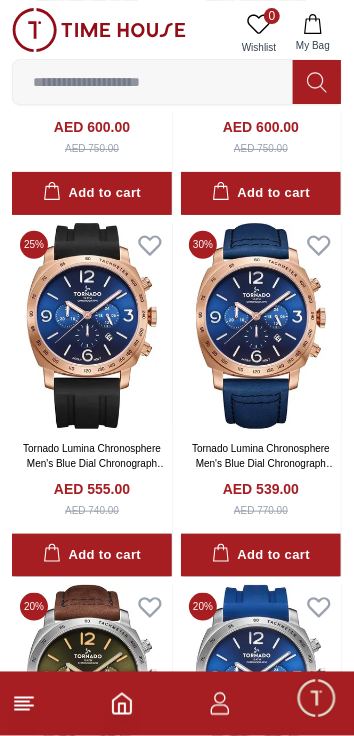 click 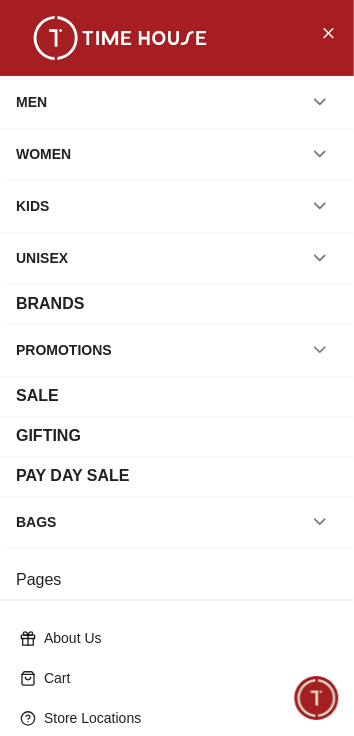 click 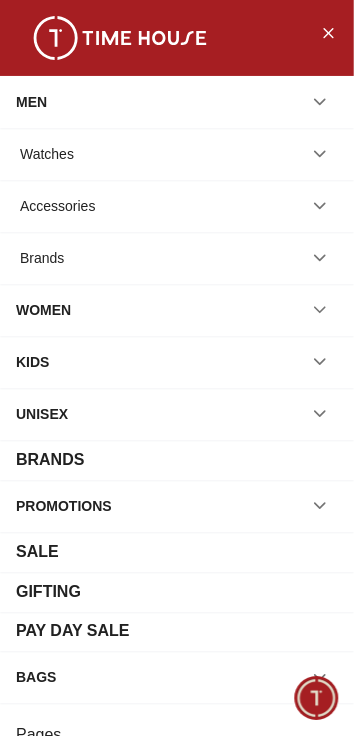 click 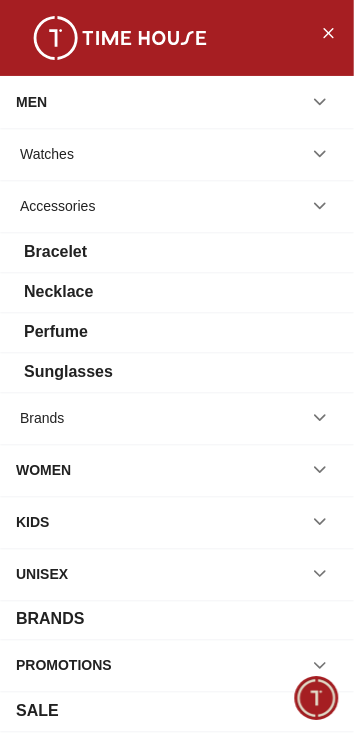 click on "Brands" at bounding box center (177, 418) 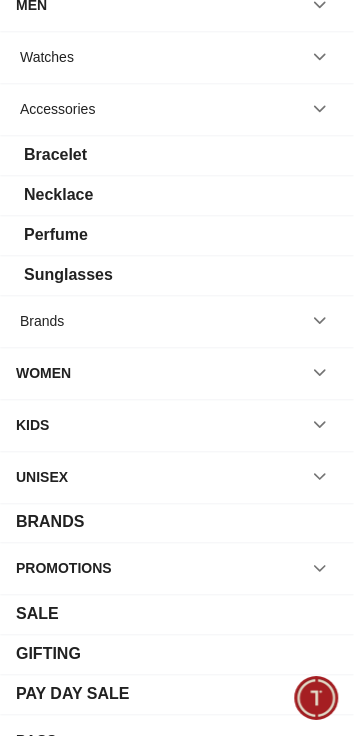 scroll, scrollTop: 100, scrollLeft: 0, axis: vertical 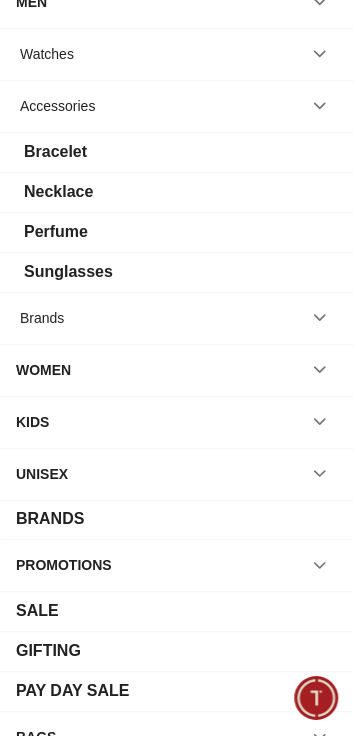 click 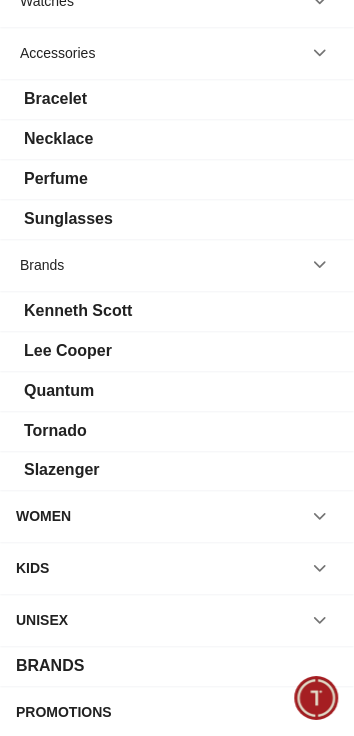 scroll, scrollTop: 167, scrollLeft: 0, axis: vertical 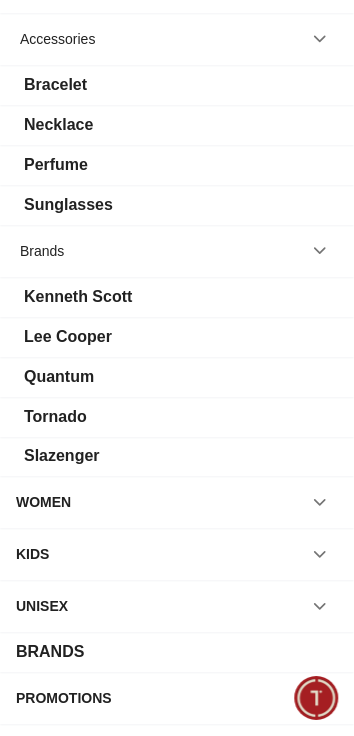 click on "Kenneth Scott" at bounding box center [177, 297] 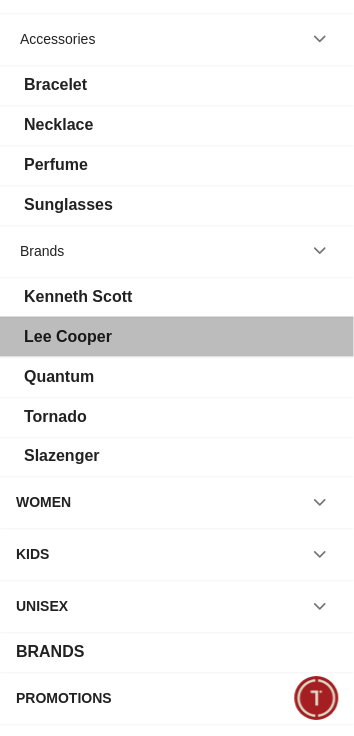 click on "Lee Cooper" at bounding box center [177, 337] 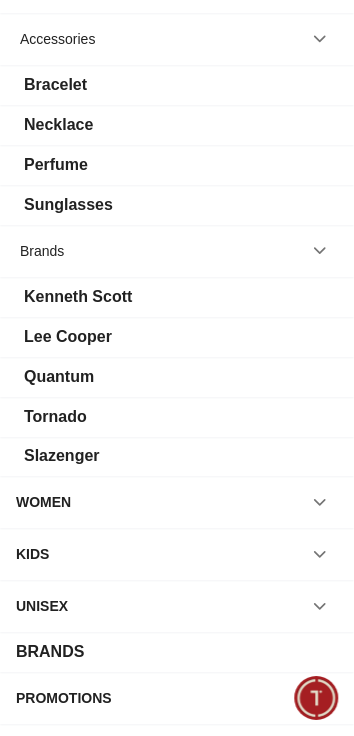click on "Lee Cooper" at bounding box center (177, 337) 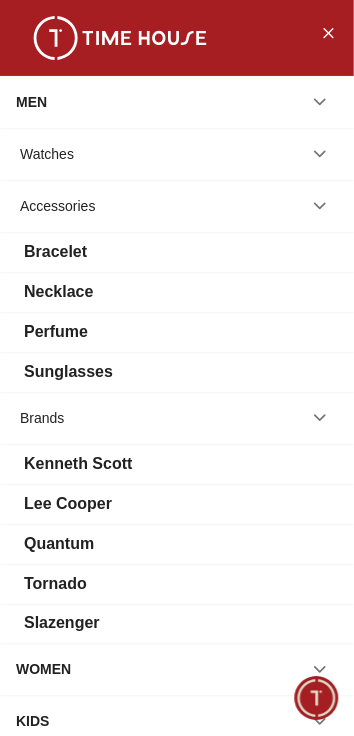 click 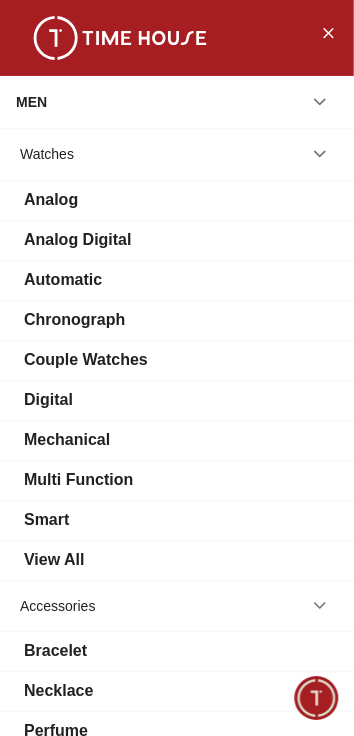 click 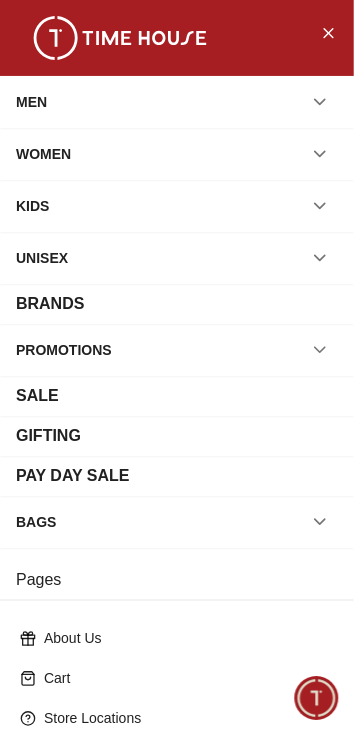 click 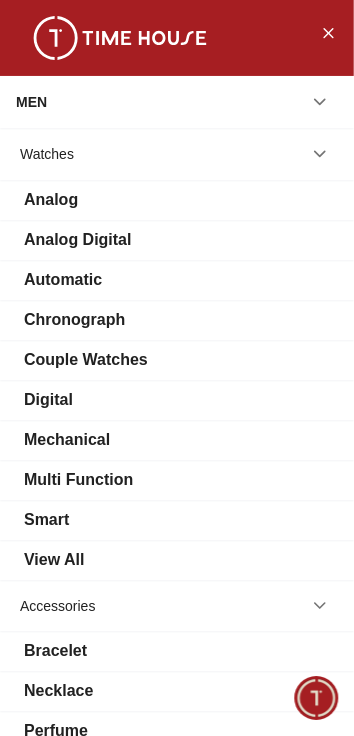 click at bounding box center [320, 102] 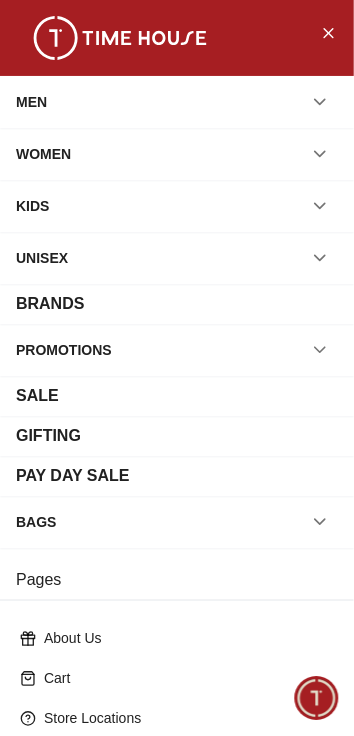 click 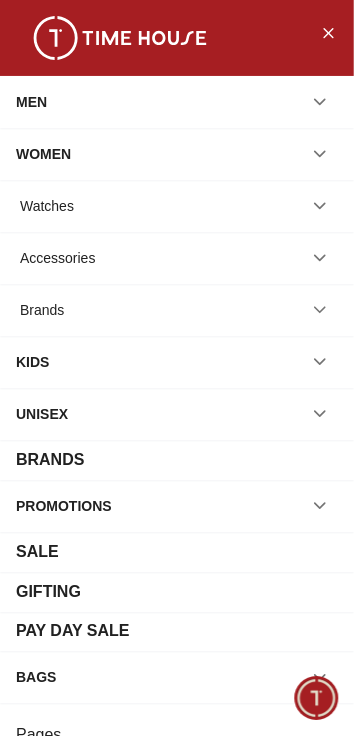 click at bounding box center [320, 310] 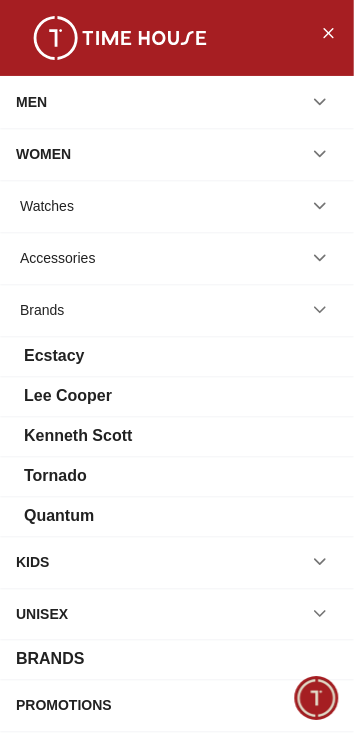 click 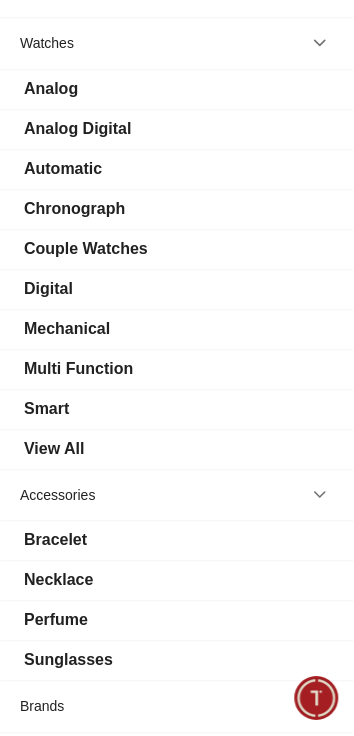 scroll, scrollTop: 0, scrollLeft: 0, axis: both 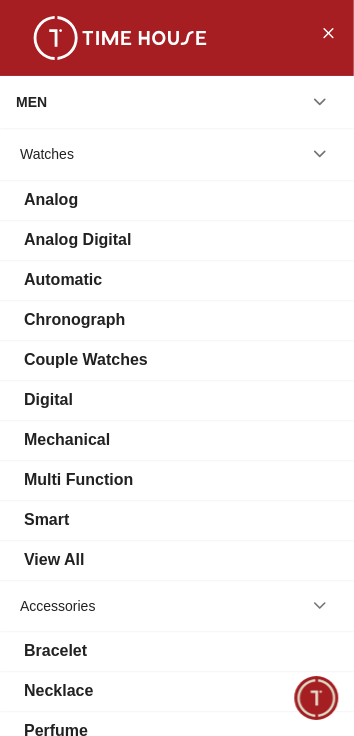 click 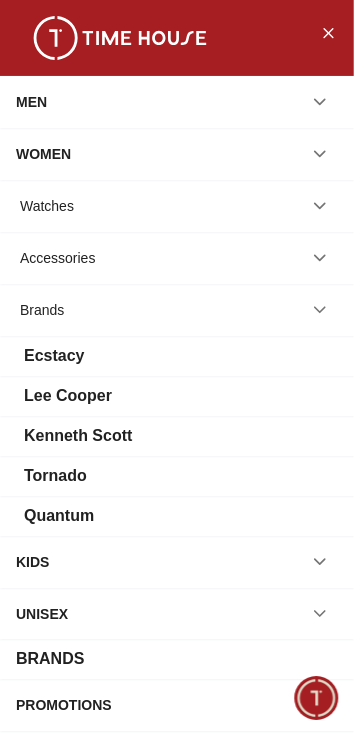 click 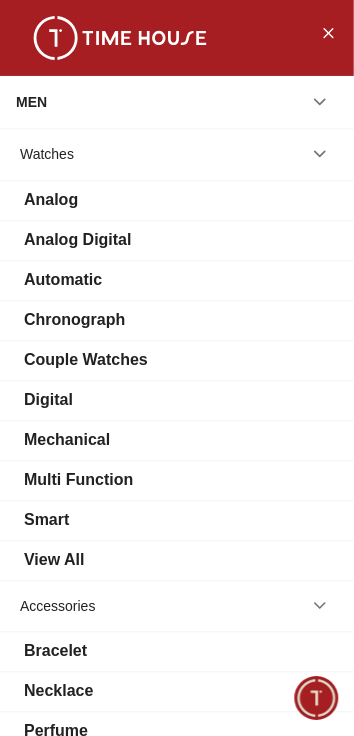 click 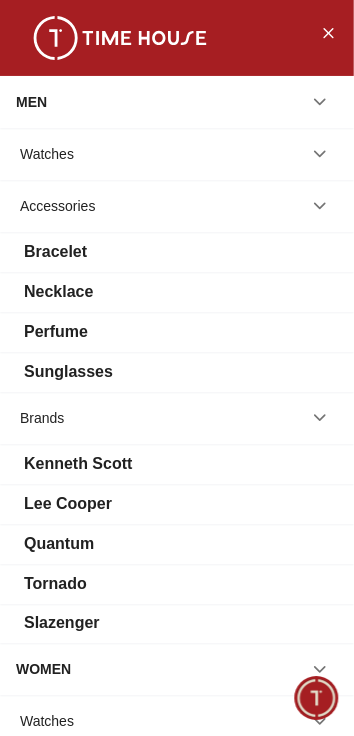 click 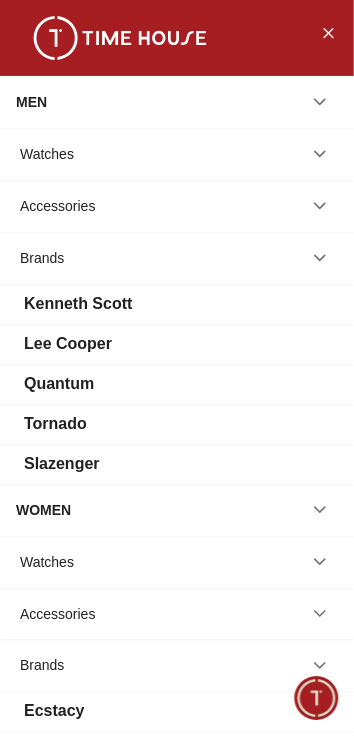click on "Brands" at bounding box center (177, 258) 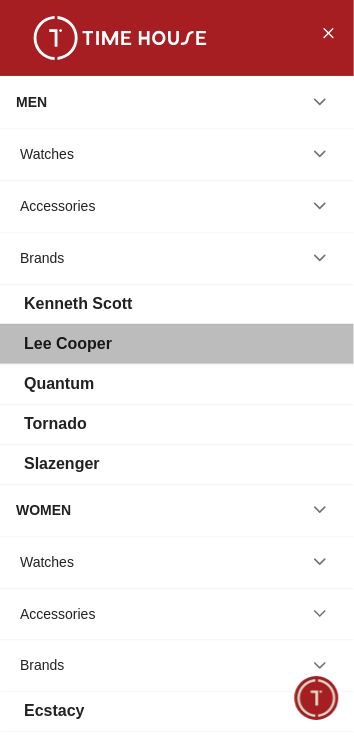 click on "Lee Cooper" at bounding box center (177, 344) 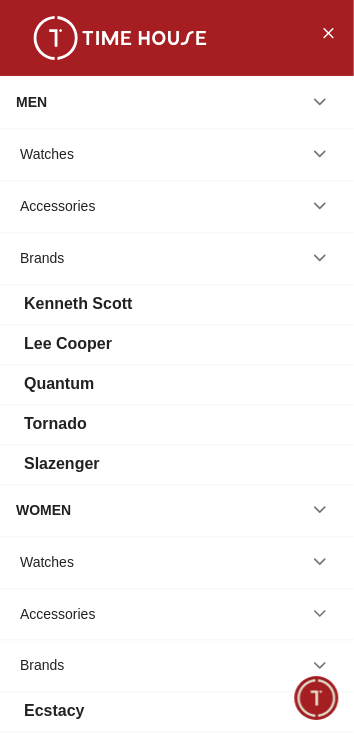 click on "Lee Cooper" at bounding box center [177, 344] 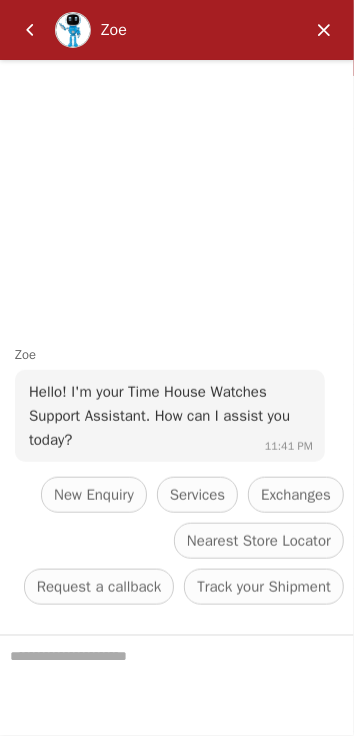 scroll, scrollTop: 10952, scrollLeft: 0, axis: vertical 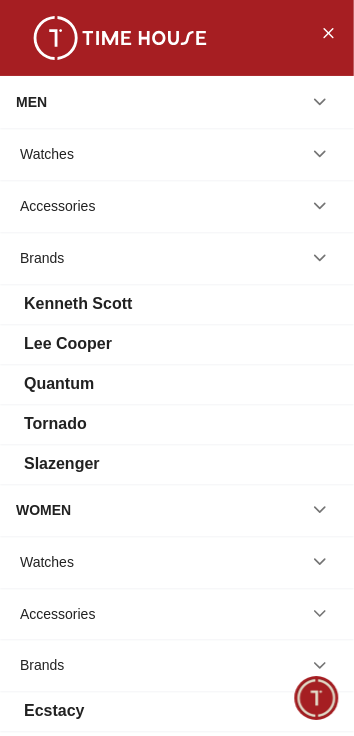 click on "Lee Cooper" at bounding box center (177, 344) 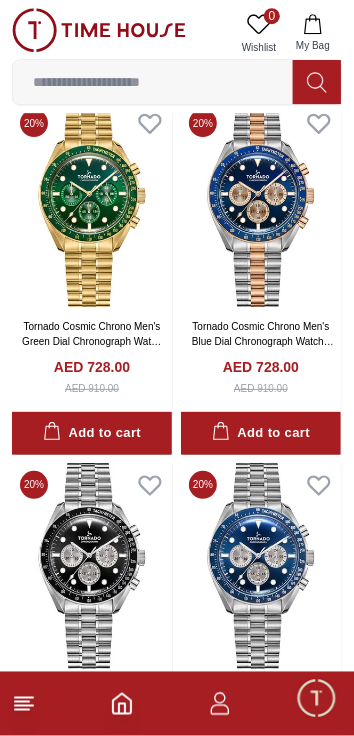 click at bounding box center (153, 82) 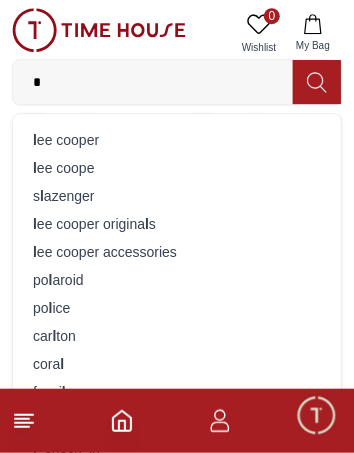 type on "*" 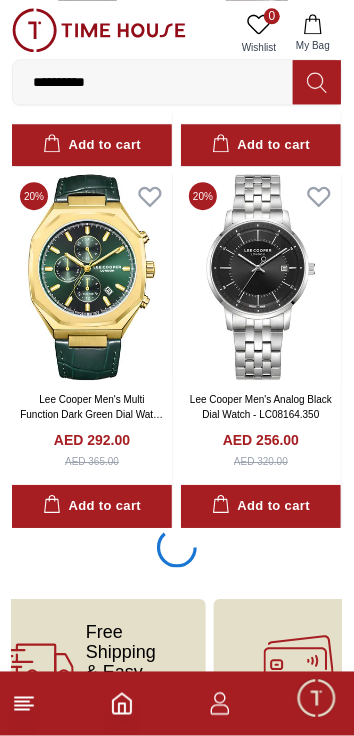 scroll, scrollTop: 3358, scrollLeft: 0, axis: vertical 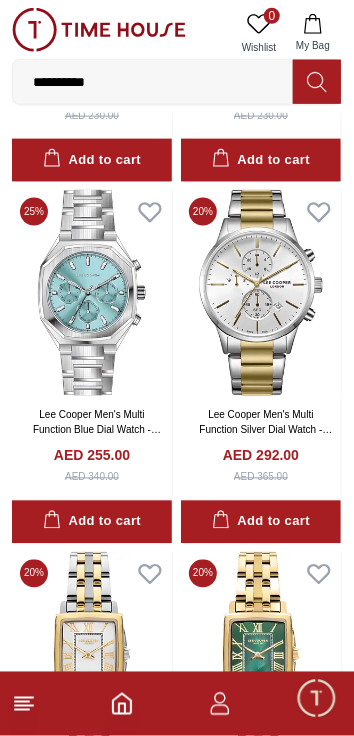 click on "Lee Cooper Men's Multi Function Silver Dial Watch - LC08042.230" at bounding box center (266, 430) 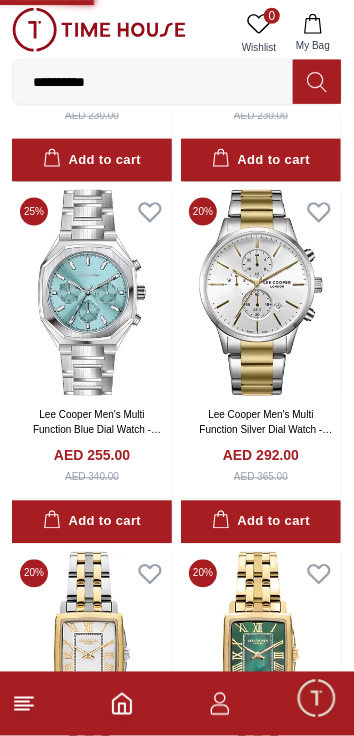 scroll, scrollTop: 0, scrollLeft: 0, axis: both 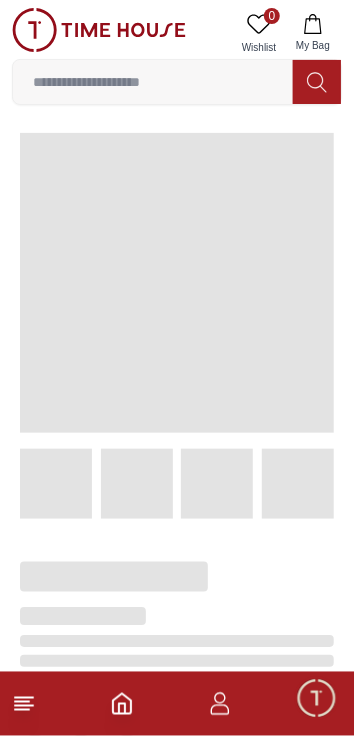 click at bounding box center [177, 283] 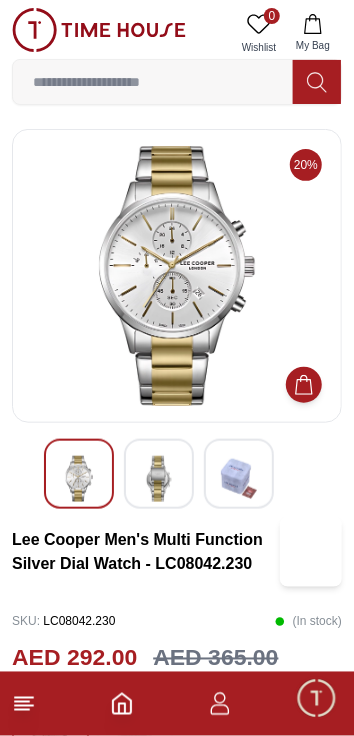 click at bounding box center [159, 479] 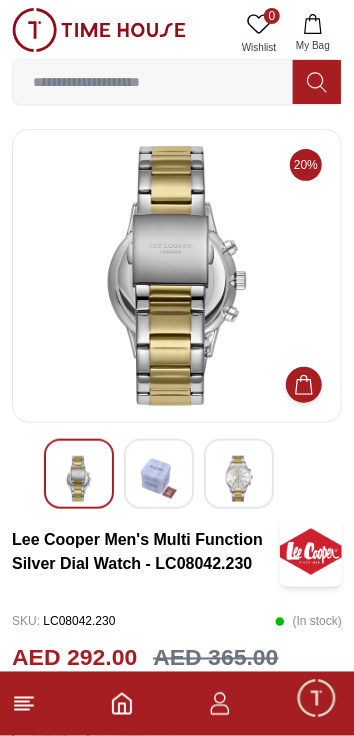 click at bounding box center (239, 479) 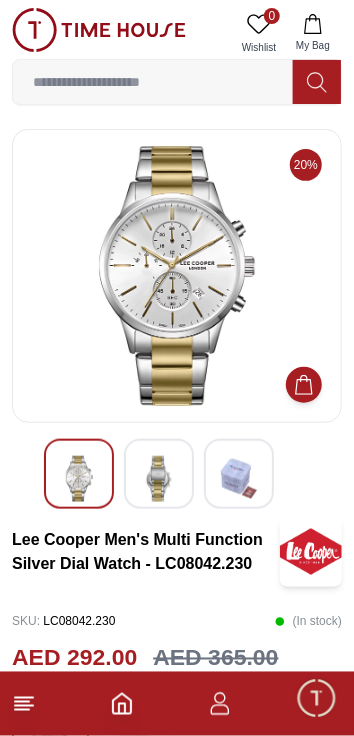click at bounding box center (239, 479) 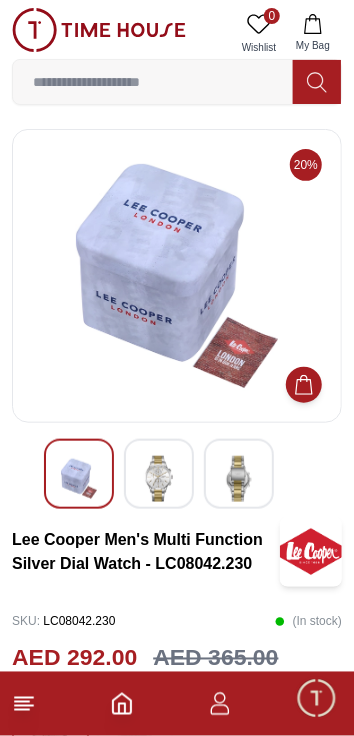 click at bounding box center [159, 479] 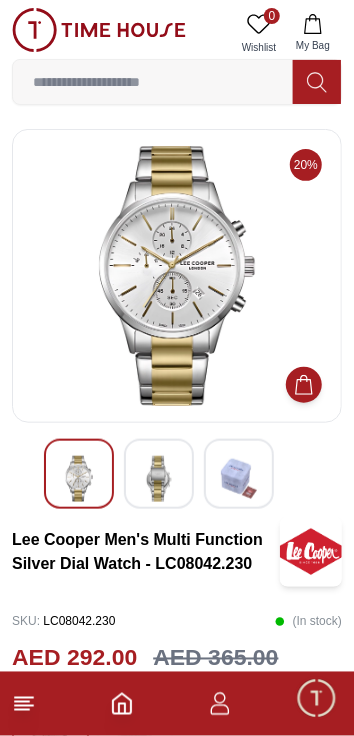 click at bounding box center [79, 474] 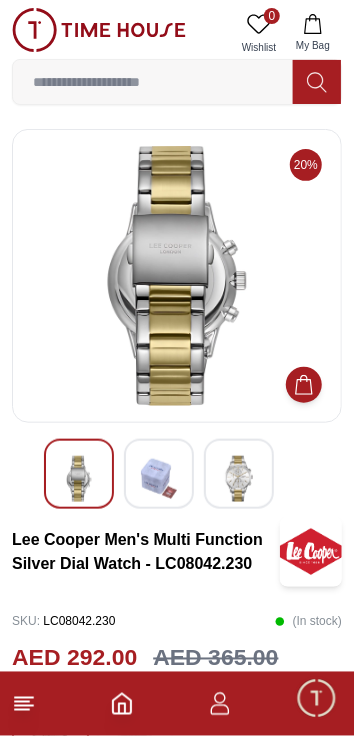 click at bounding box center [239, 479] 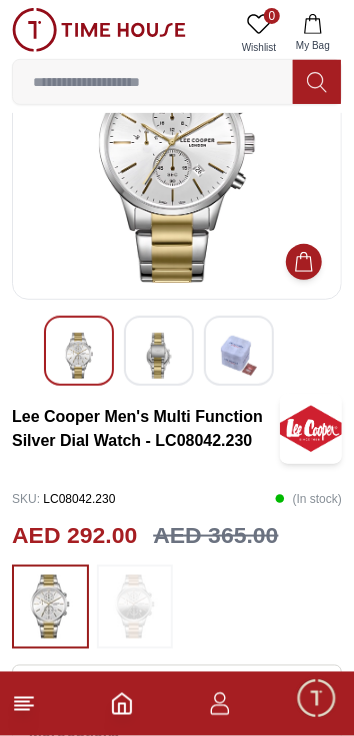 scroll, scrollTop: 0, scrollLeft: 0, axis: both 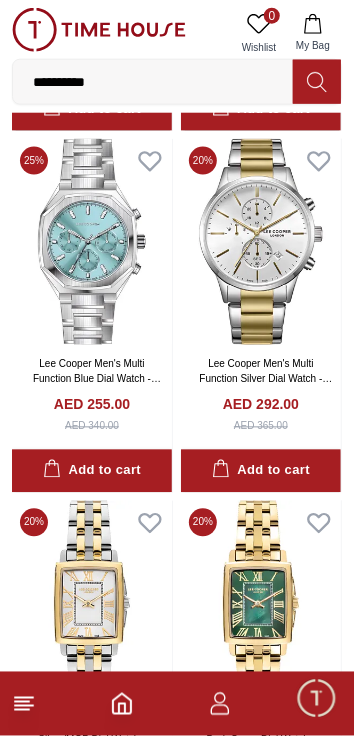 click 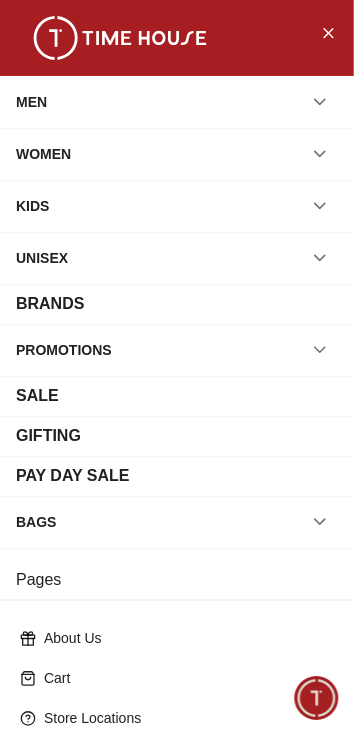 click at bounding box center (320, 102) 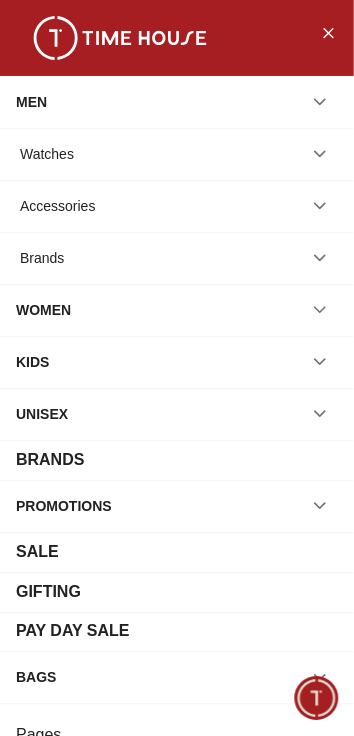 click 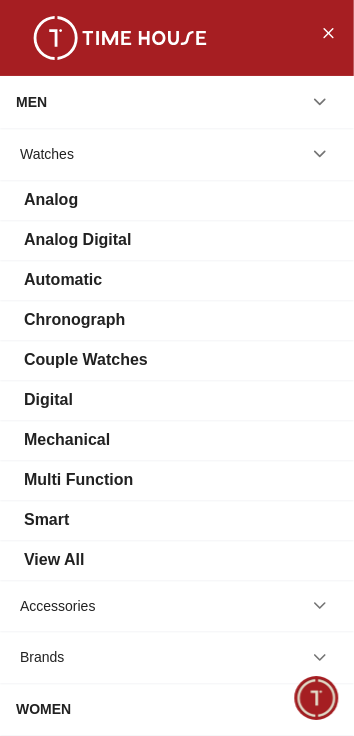 click on "Multi Function" at bounding box center [177, 480] 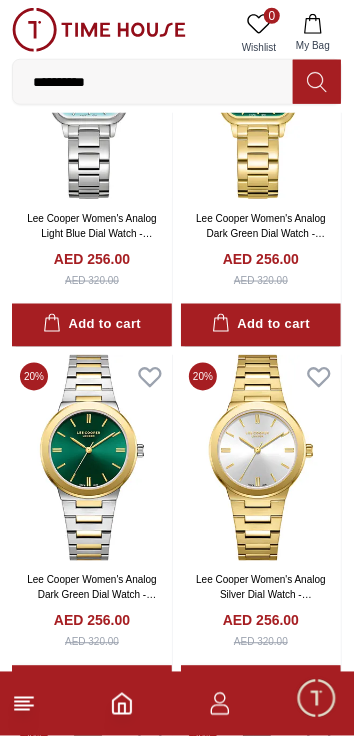 scroll, scrollTop: 5269, scrollLeft: 0, axis: vertical 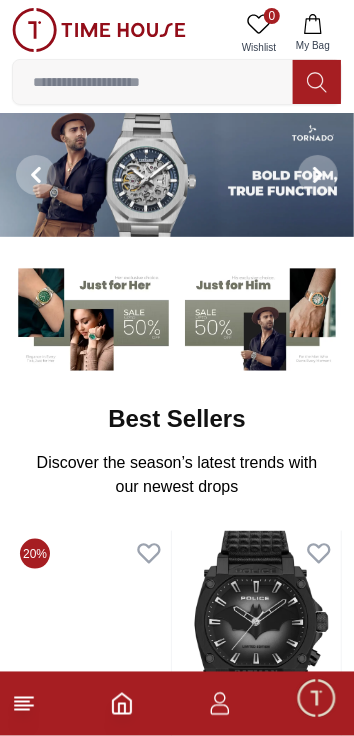 click at bounding box center [177, 175] 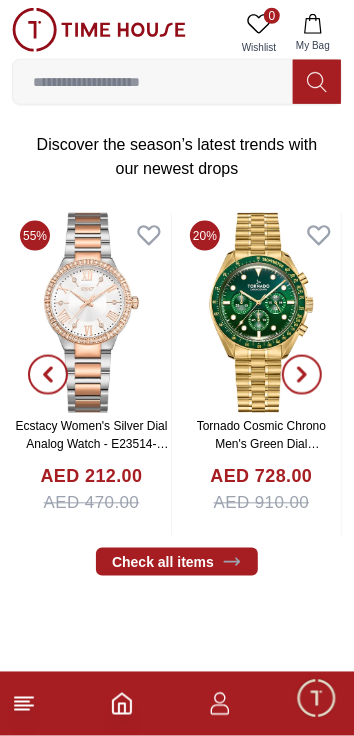 scroll, scrollTop: 320, scrollLeft: 0, axis: vertical 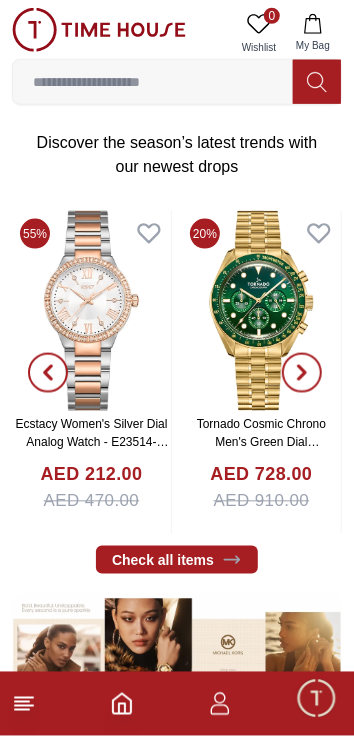 click 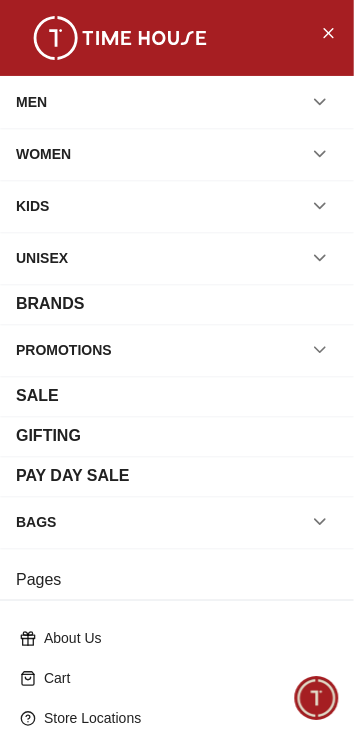 click 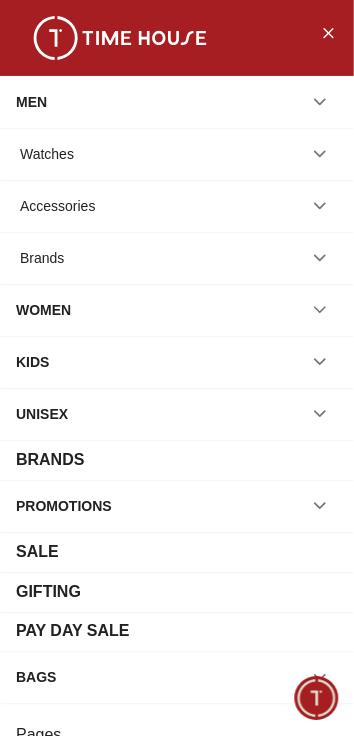 click 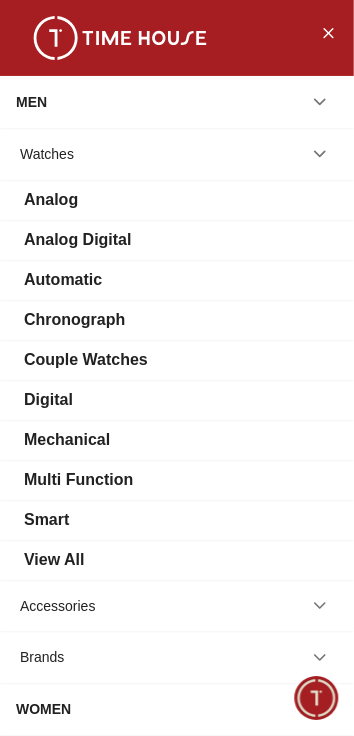click on "Mechanical" at bounding box center (177, 440) 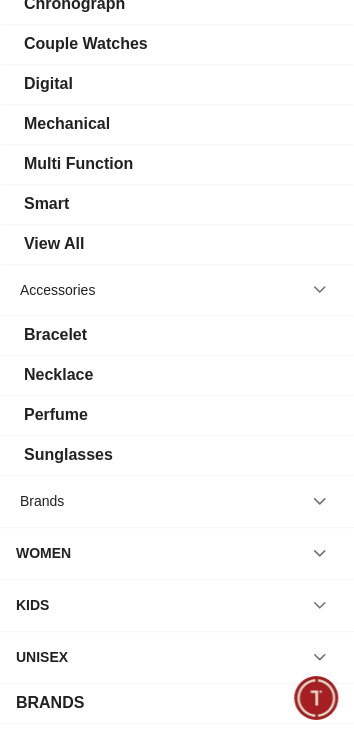 scroll, scrollTop: 321, scrollLeft: 0, axis: vertical 